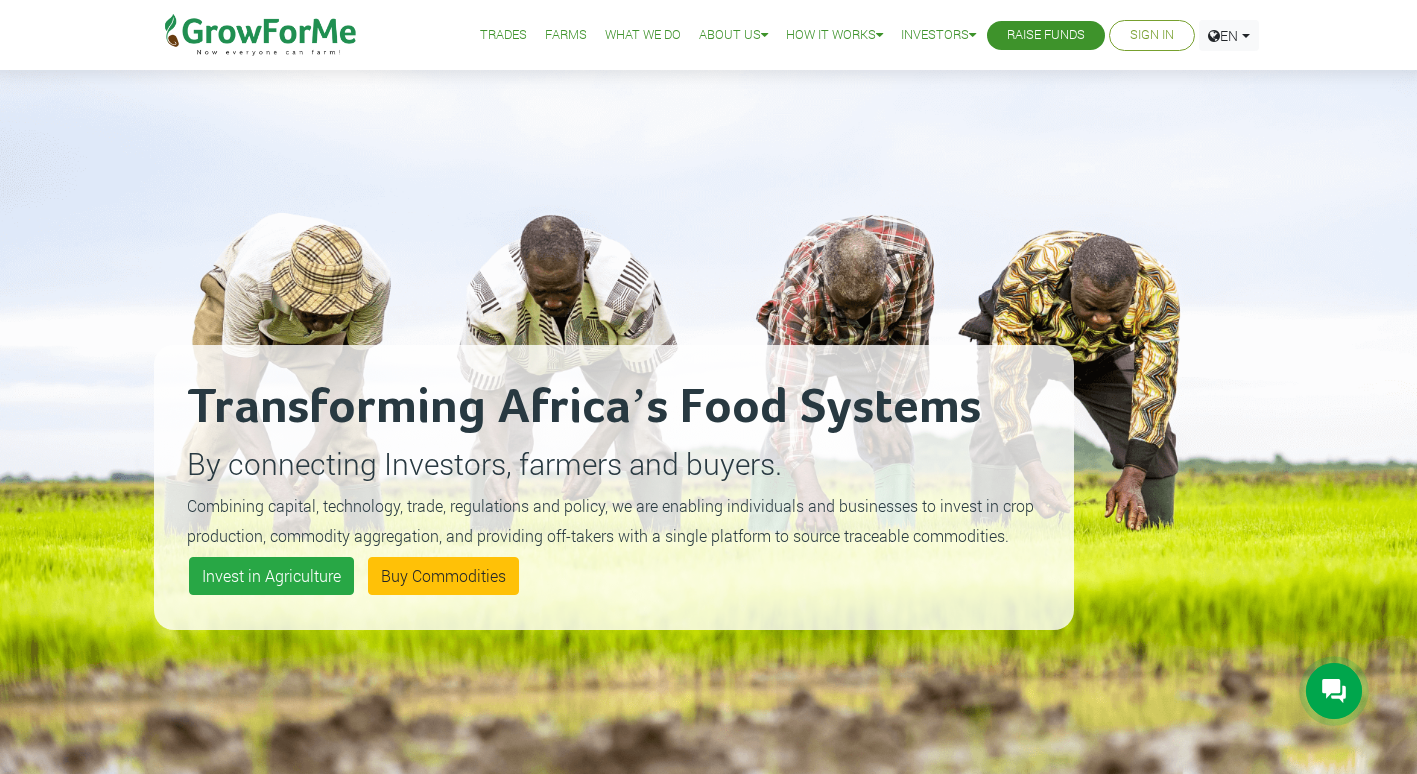 scroll, scrollTop: 3766, scrollLeft: 0, axis: vertical 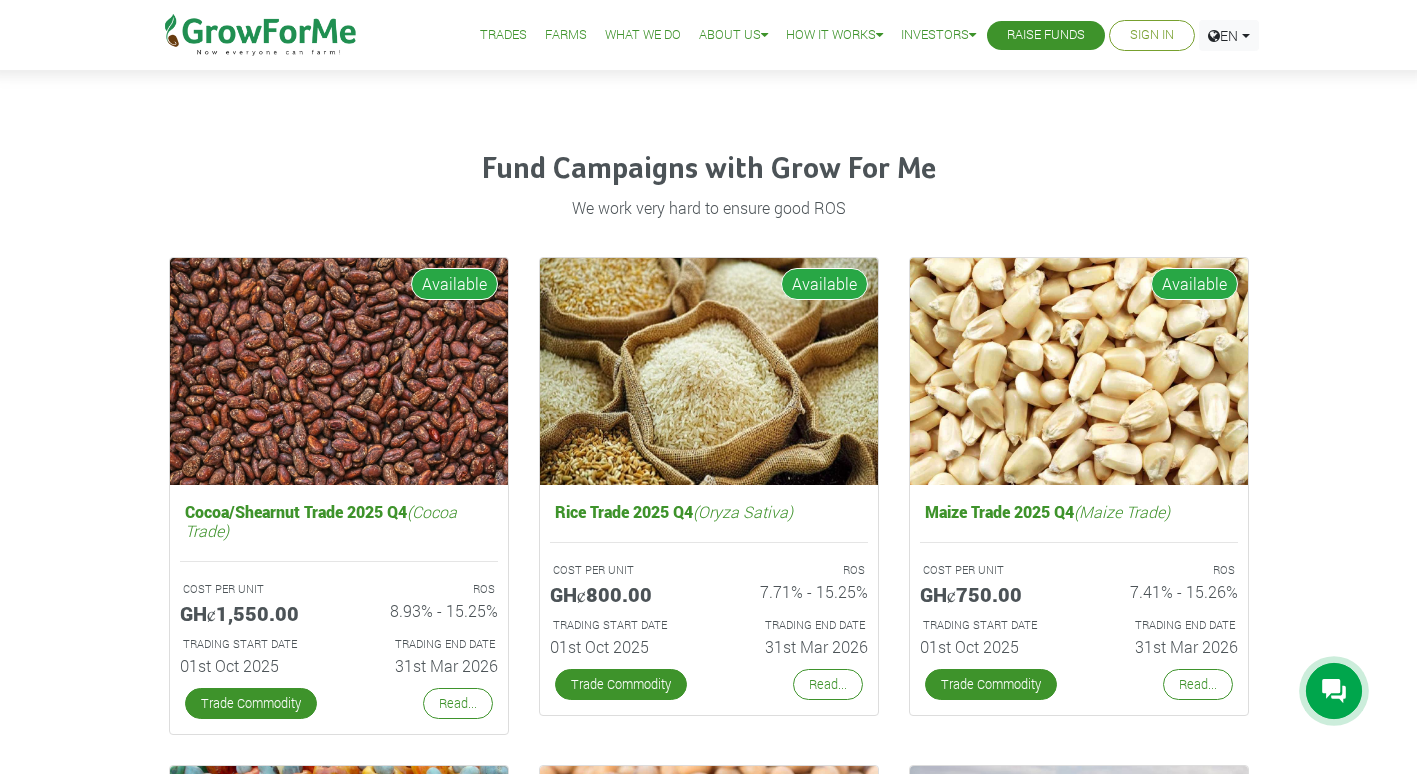 click on "Farms" at bounding box center (566, 35) 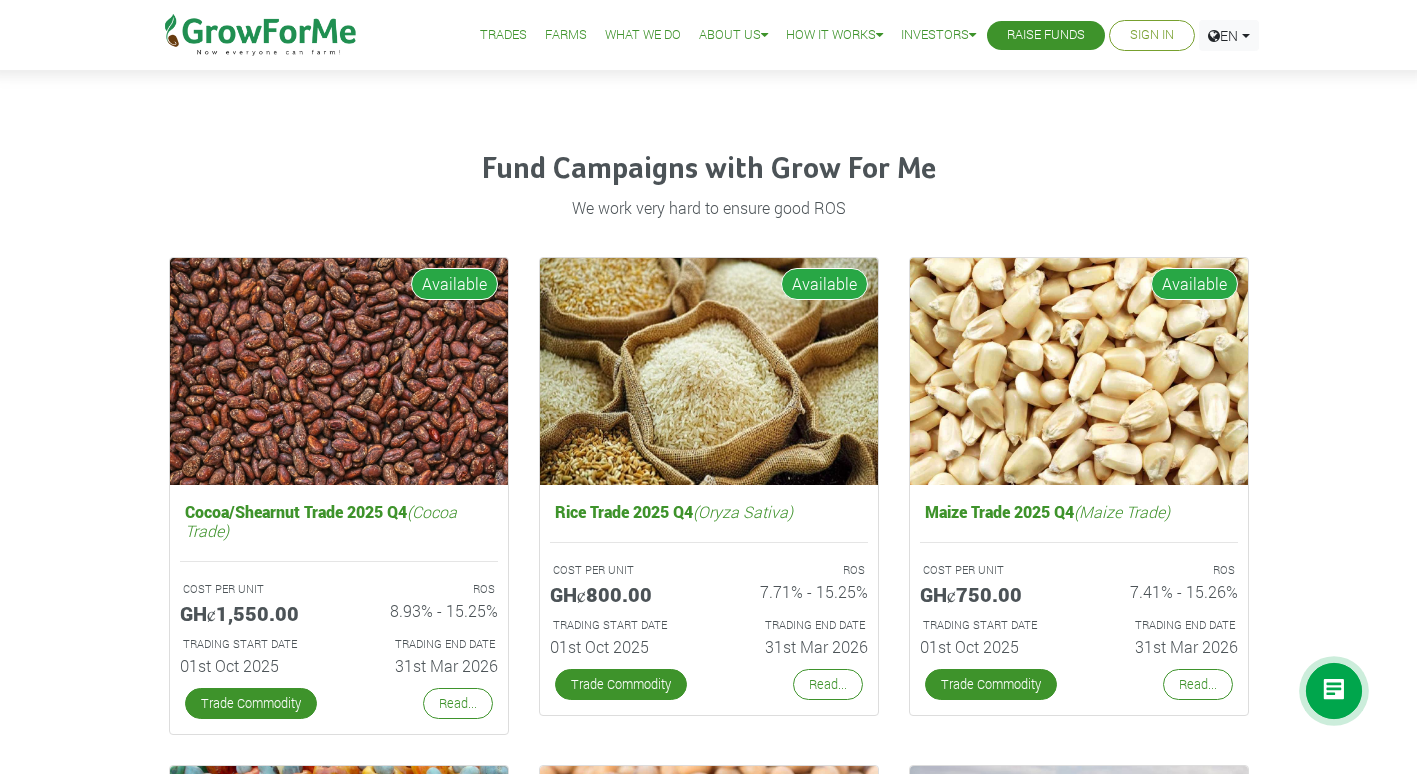 click on "Farms" at bounding box center [566, 35] 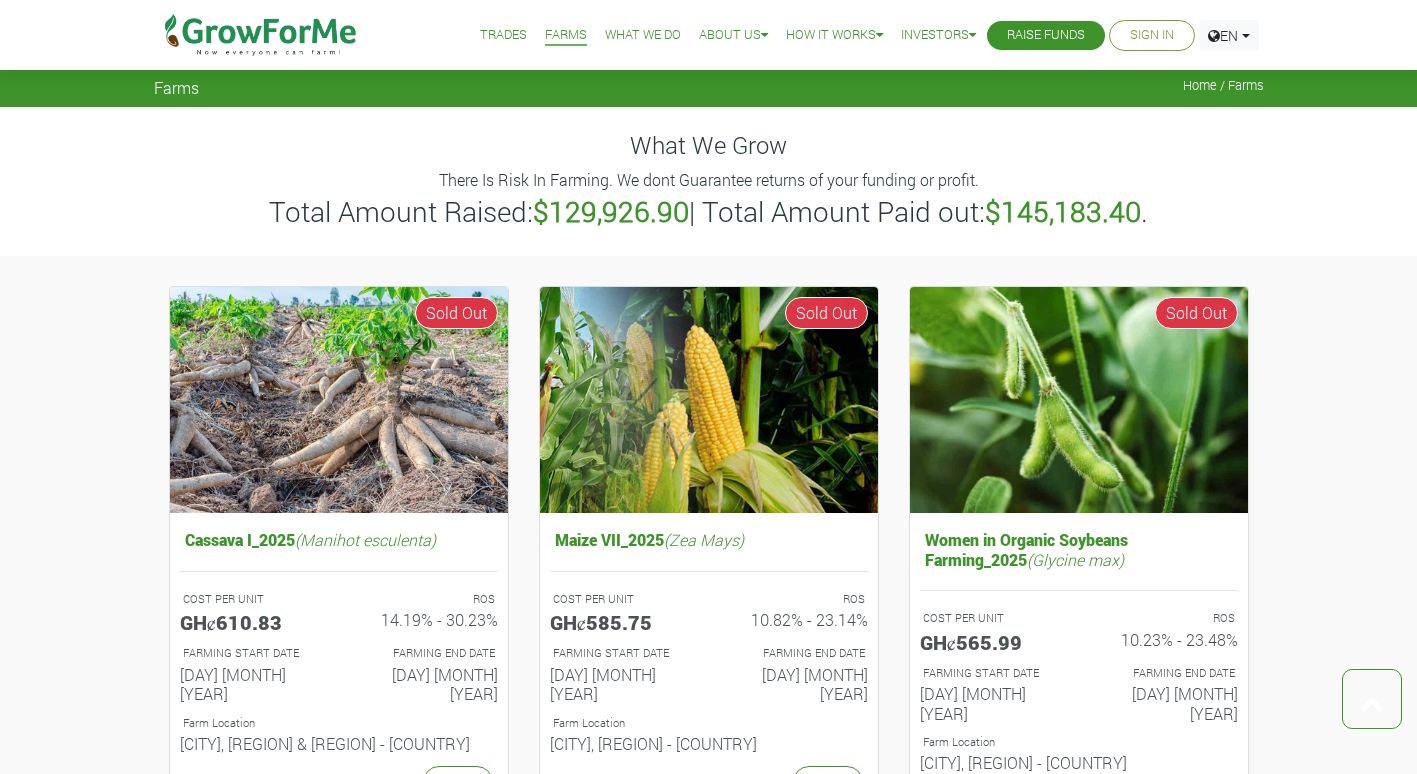 scroll, scrollTop: 1804, scrollLeft: 0, axis: vertical 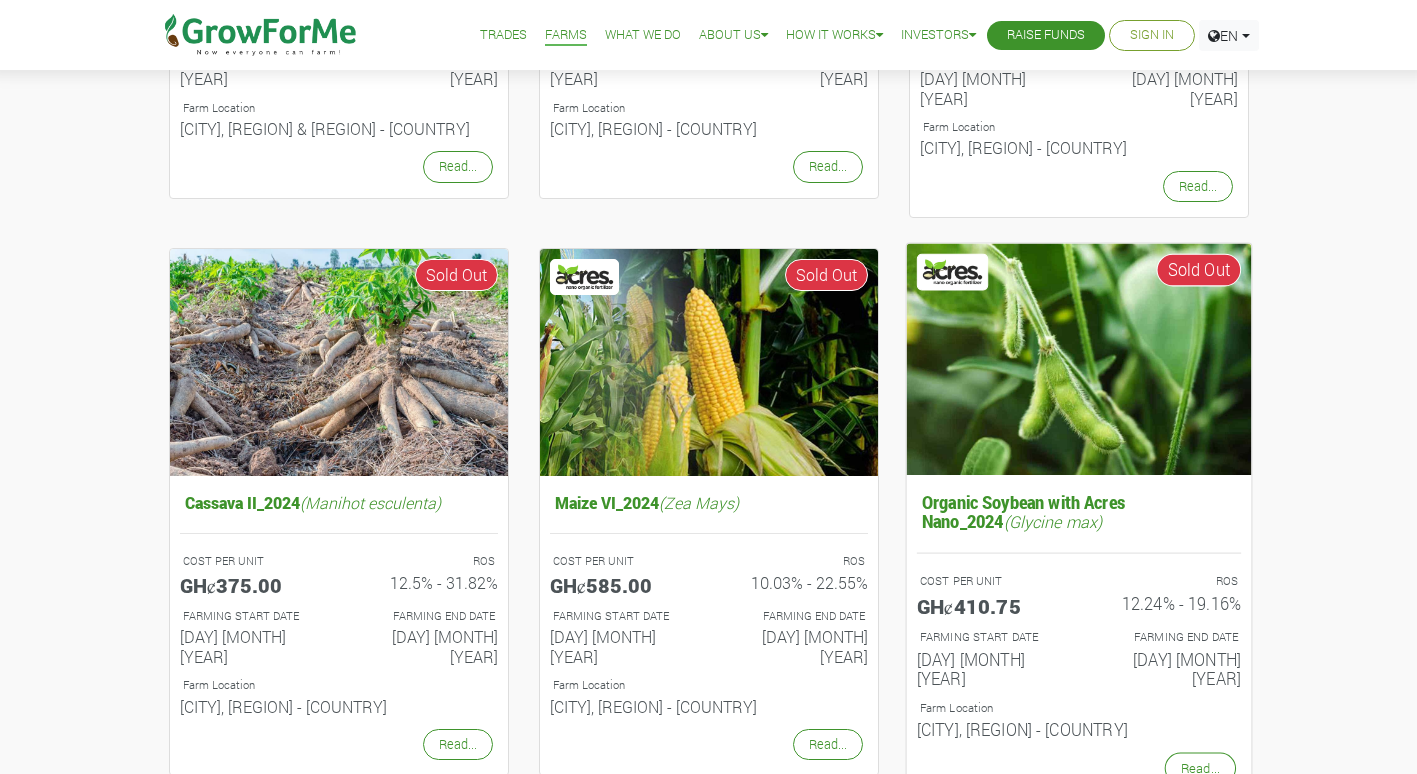click at bounding box center (951, 272) 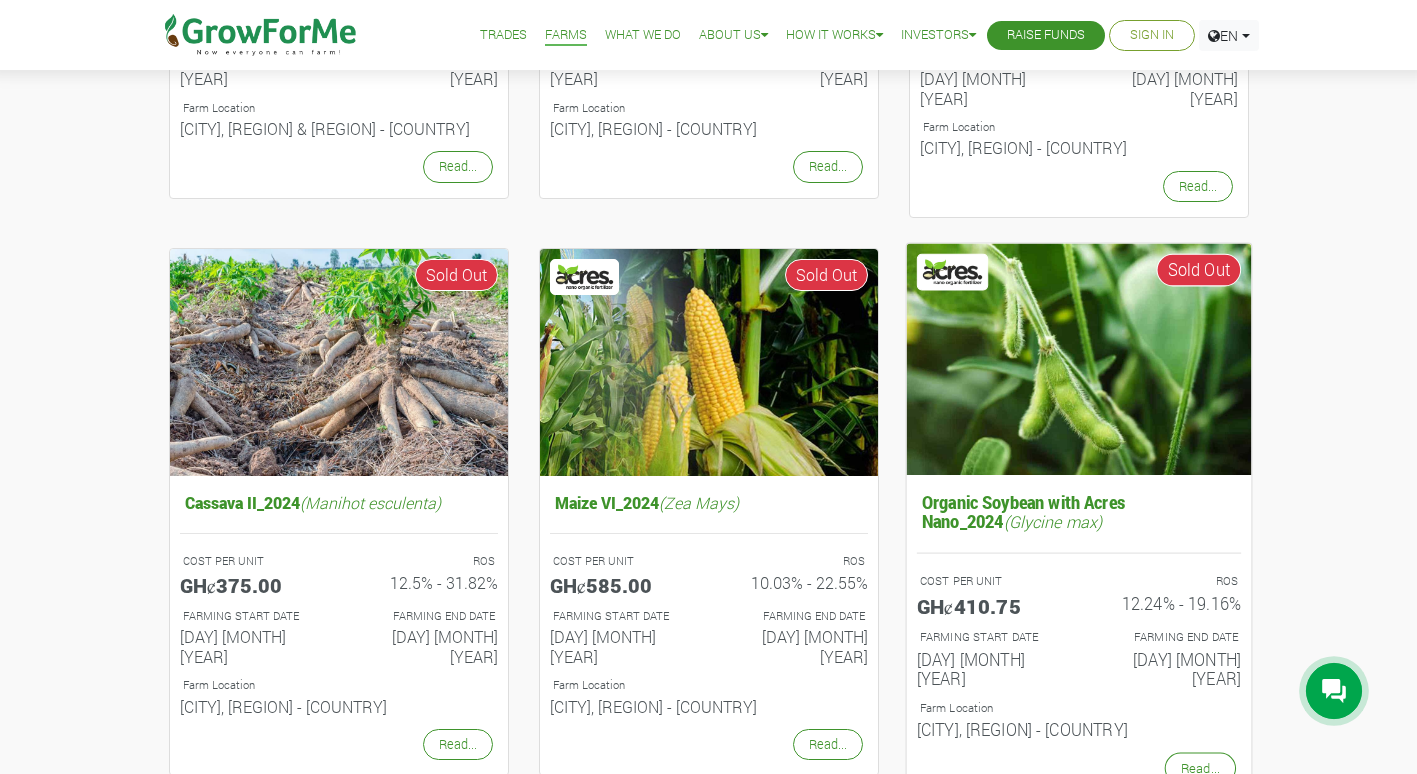 scroll, scrollTop: 0, scrollLeft: 0, axis: both 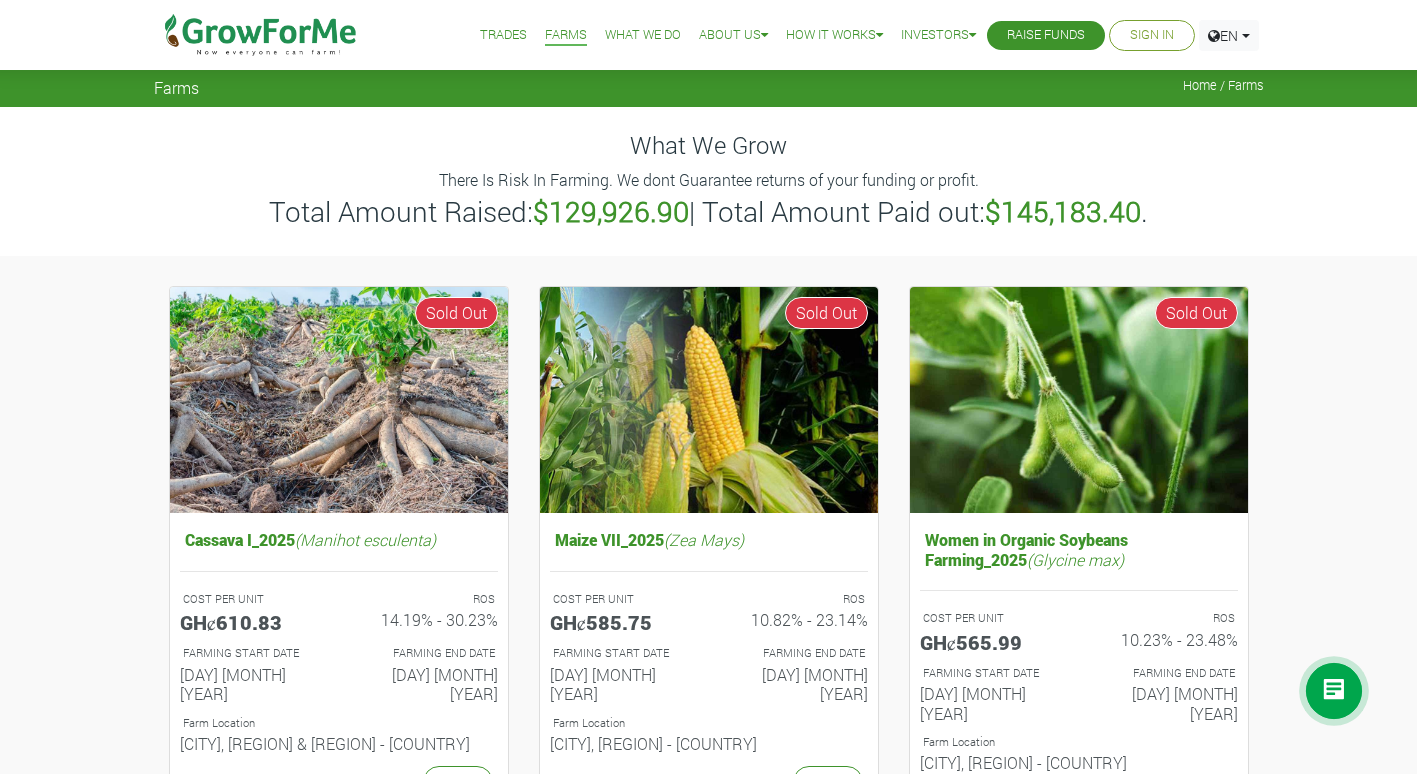 click on "Trades" at bounding box center (503, 35) 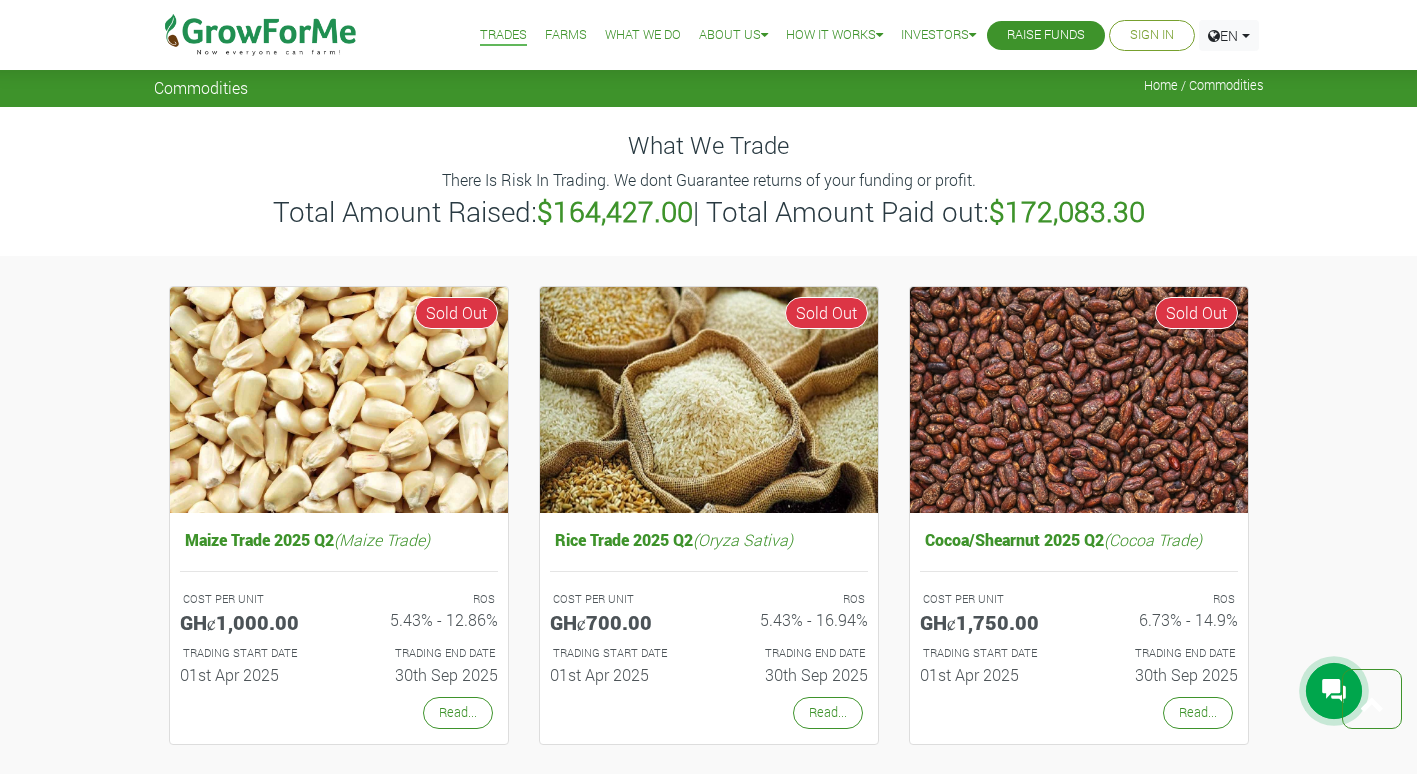 scroll, scrollTop: 1092, scrollLeft: 0, axis: vertical 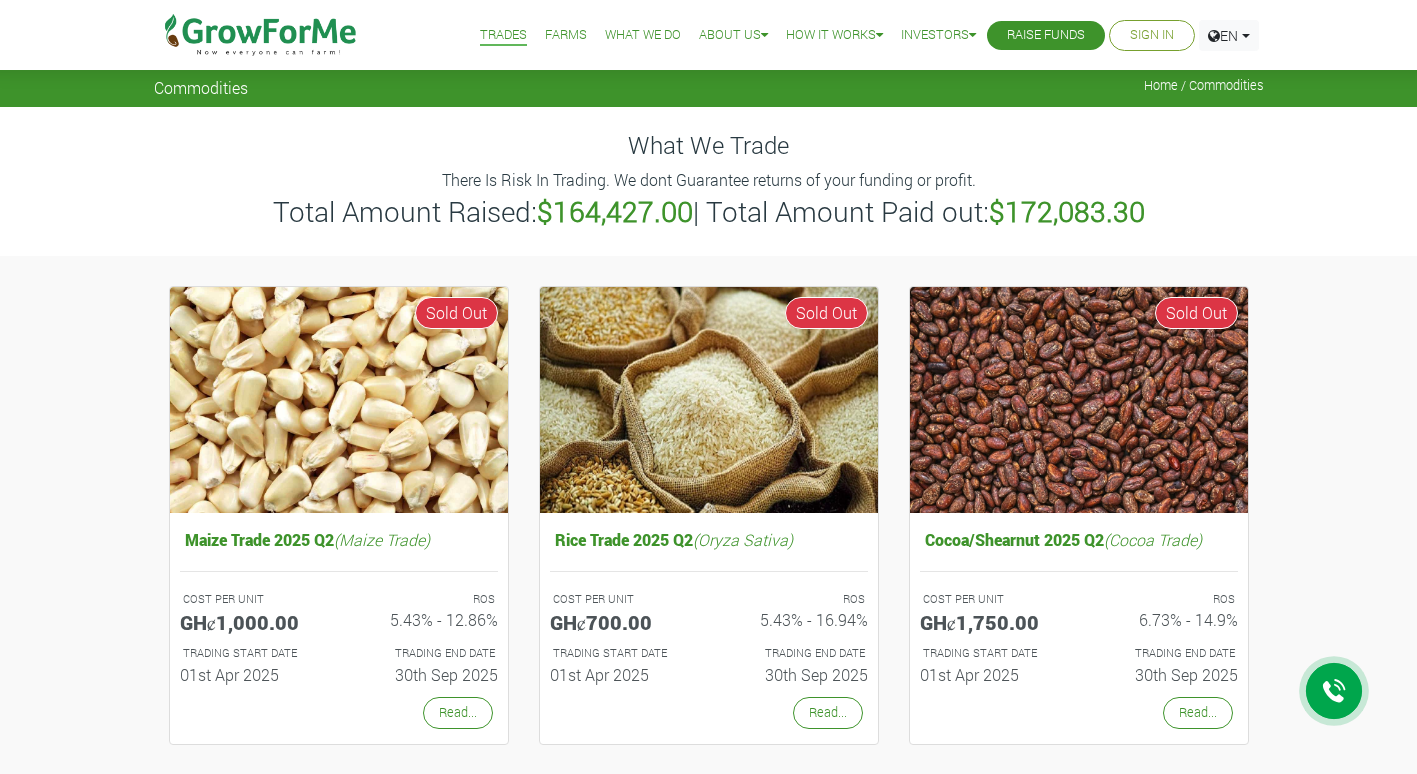 click on "Farms" at bounding box center [566, 35] 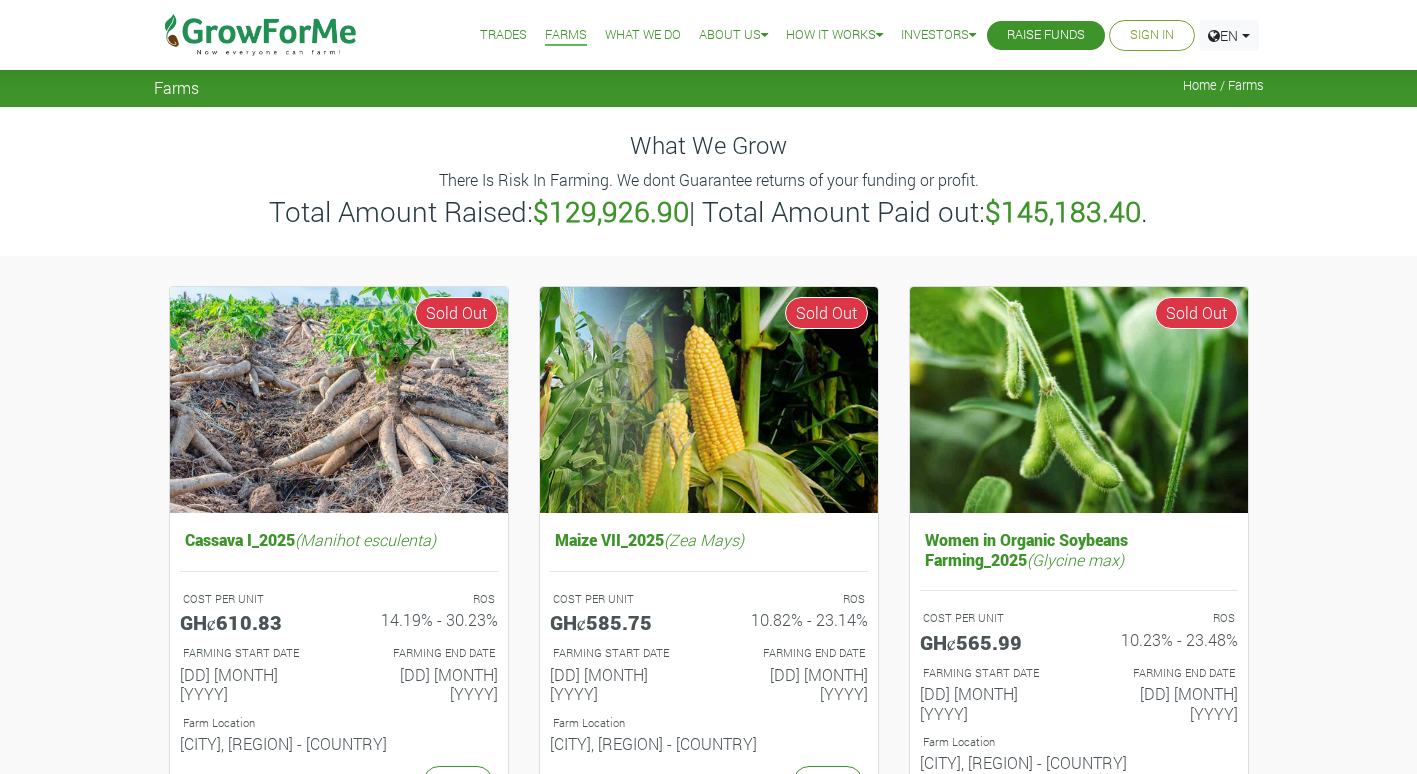 scroll, scrollTop: 314, scrollLeft: 0, axis: vertical 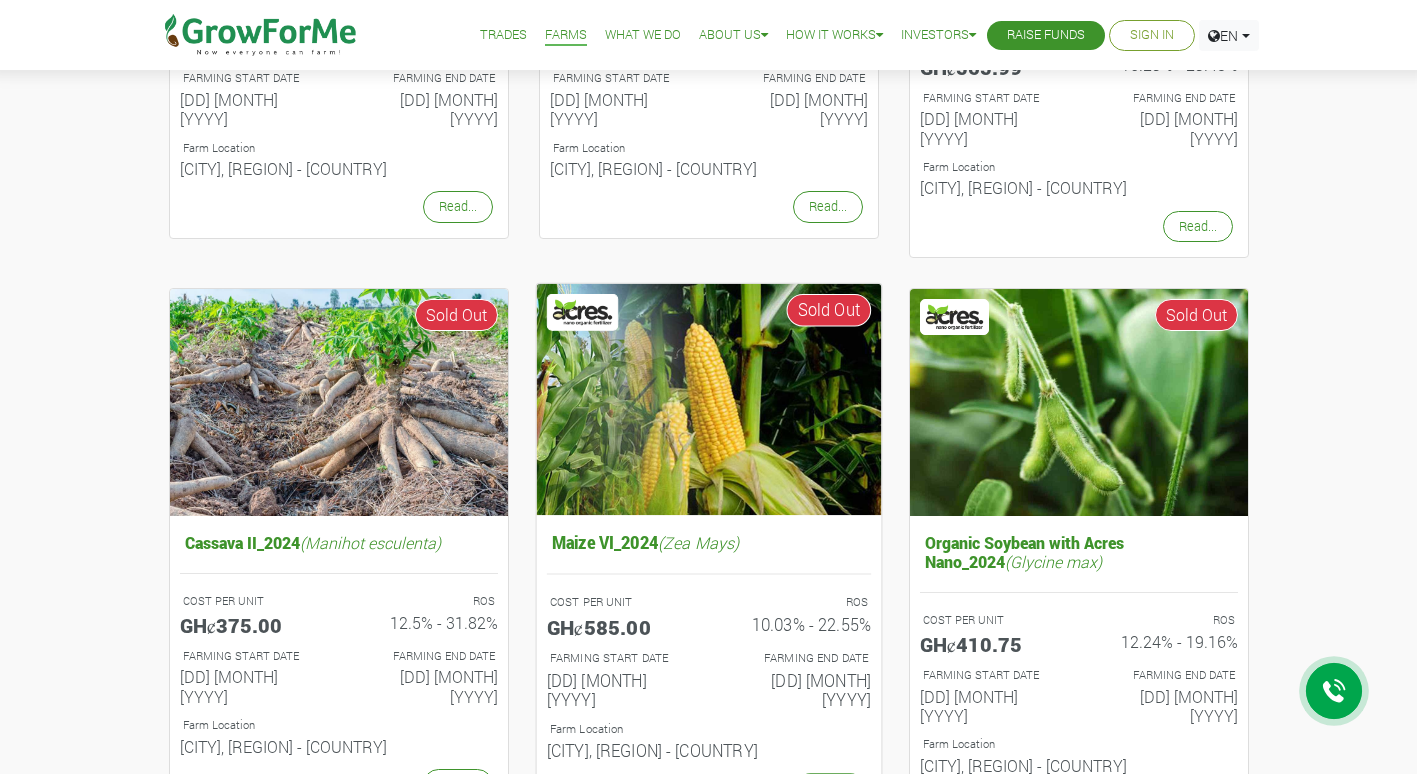 click at bounding box center [708, 399] 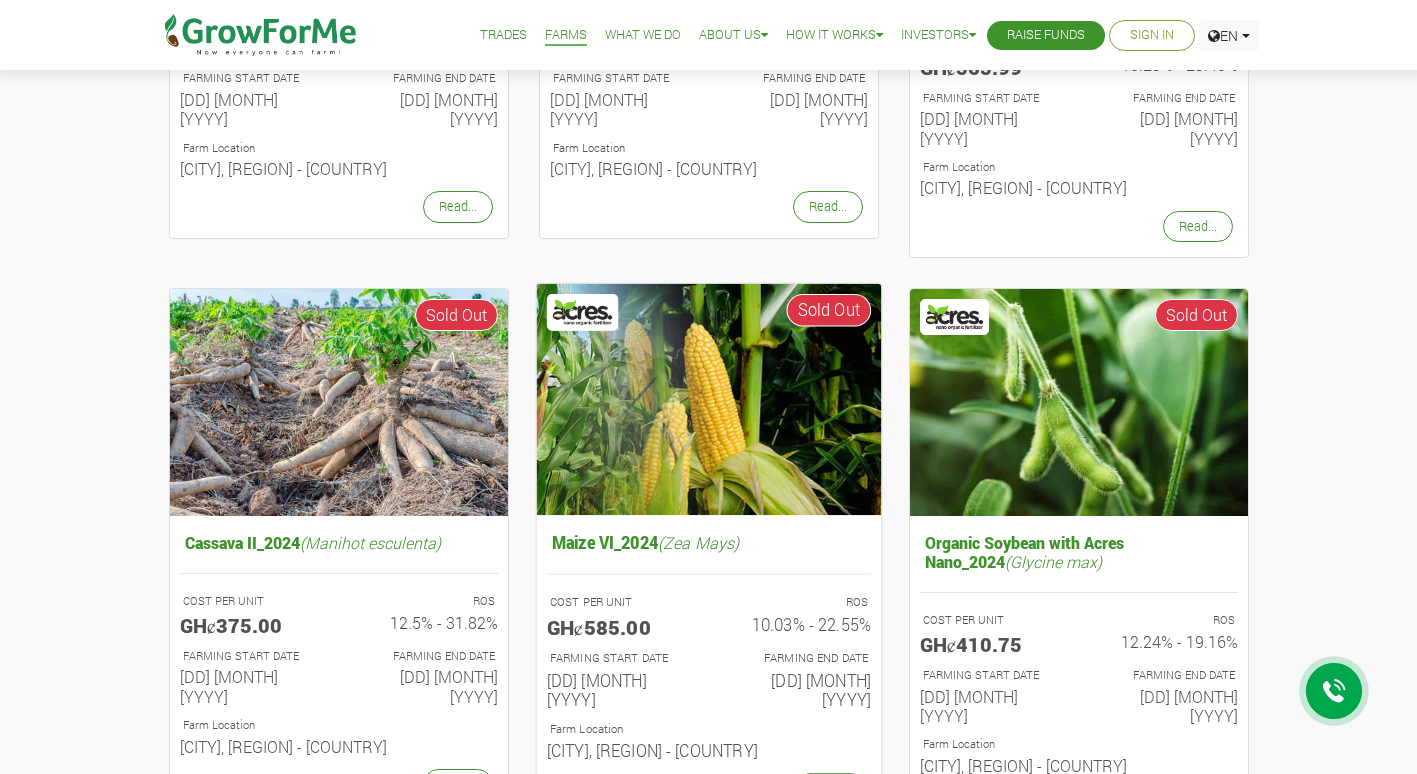 click on "Read..." at bounding box center [829, 789] 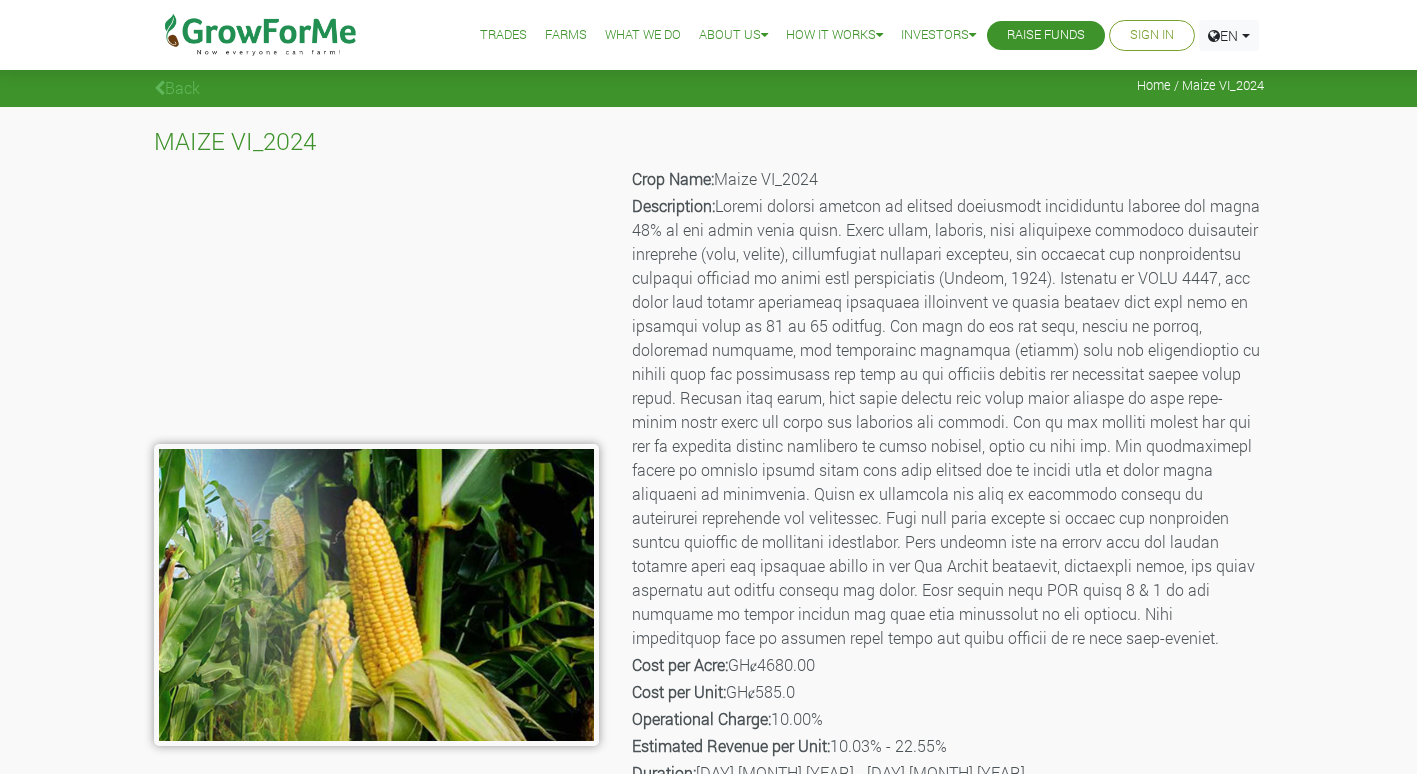 scroll, scrollTop: 0, scrollLeft: 0, axis: both 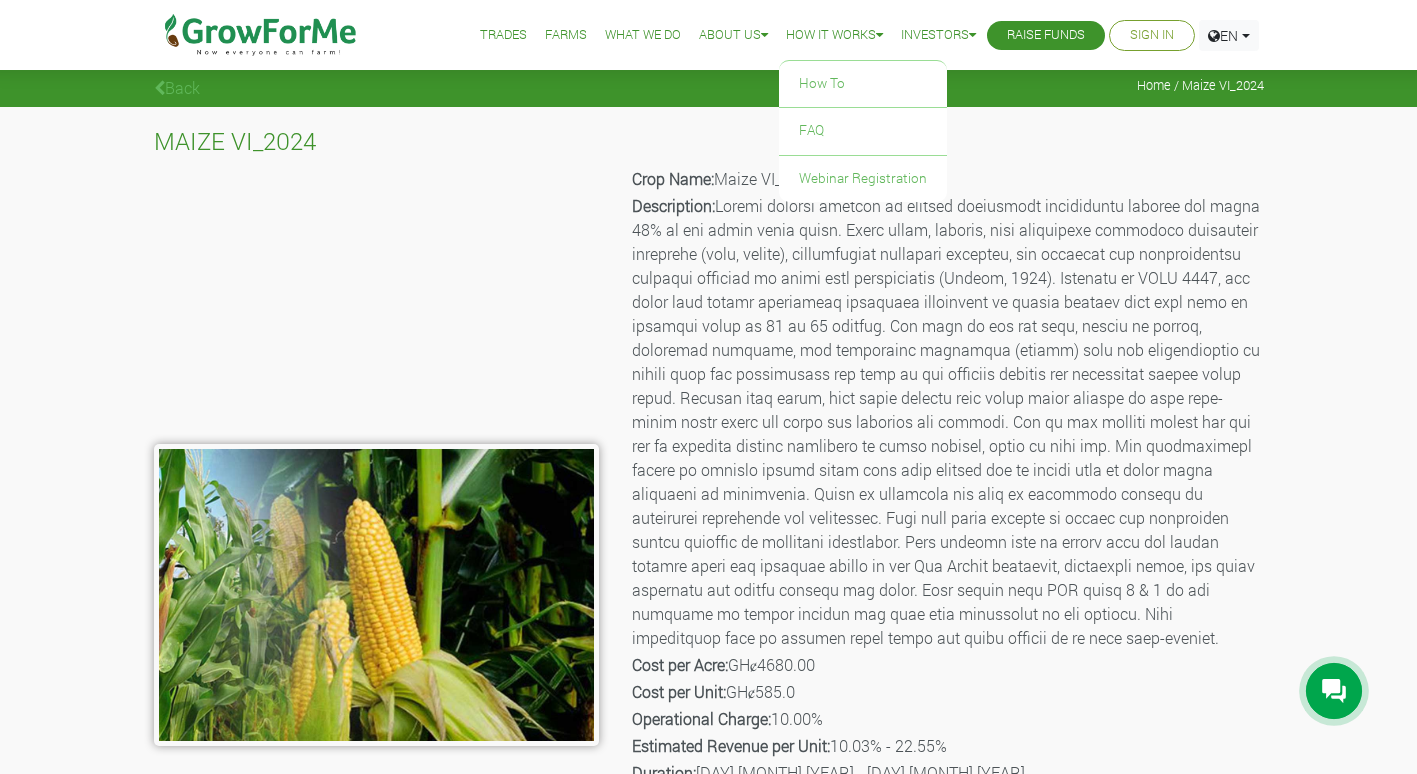 click on "How it Works" at bounding box center (834, 35) 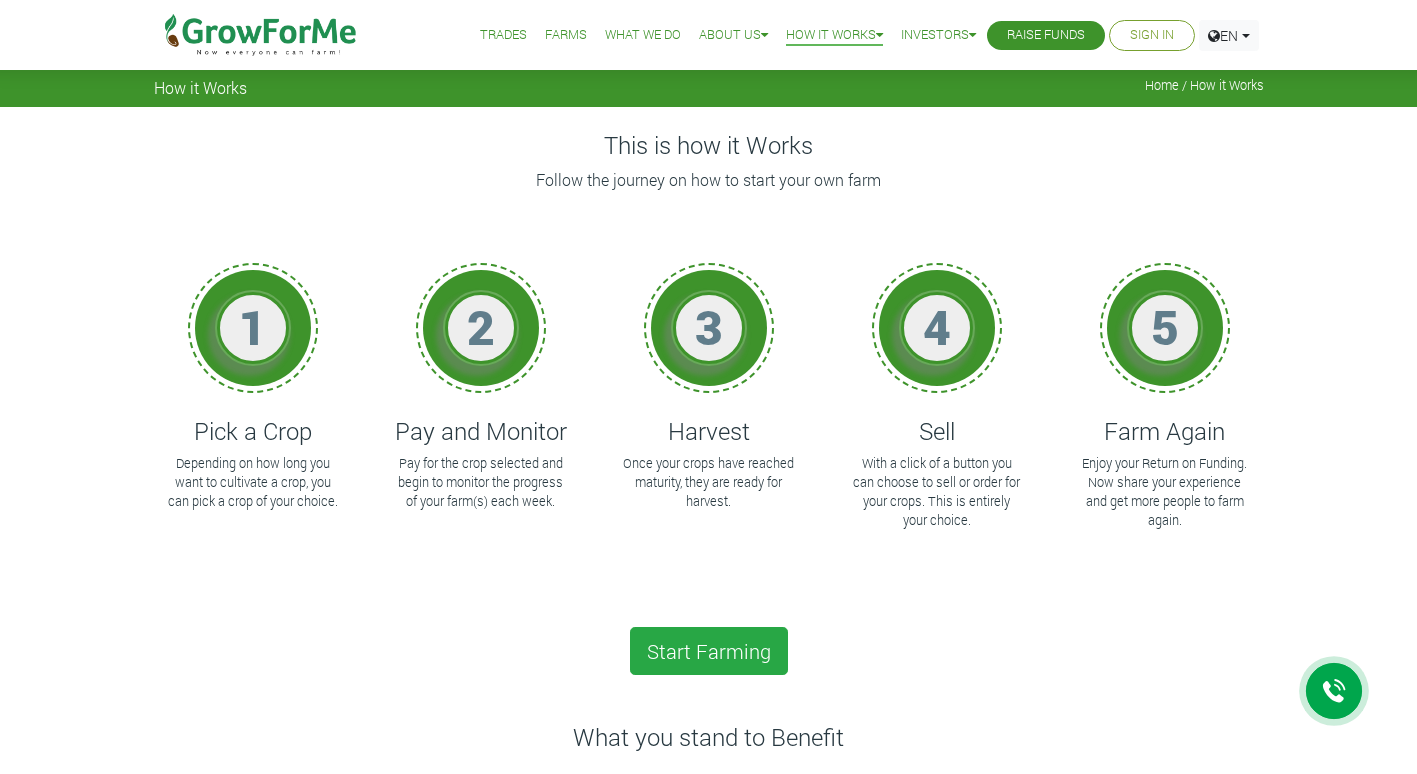 scroll, scrollTop: 0, scrollLeft: 0, axis: both 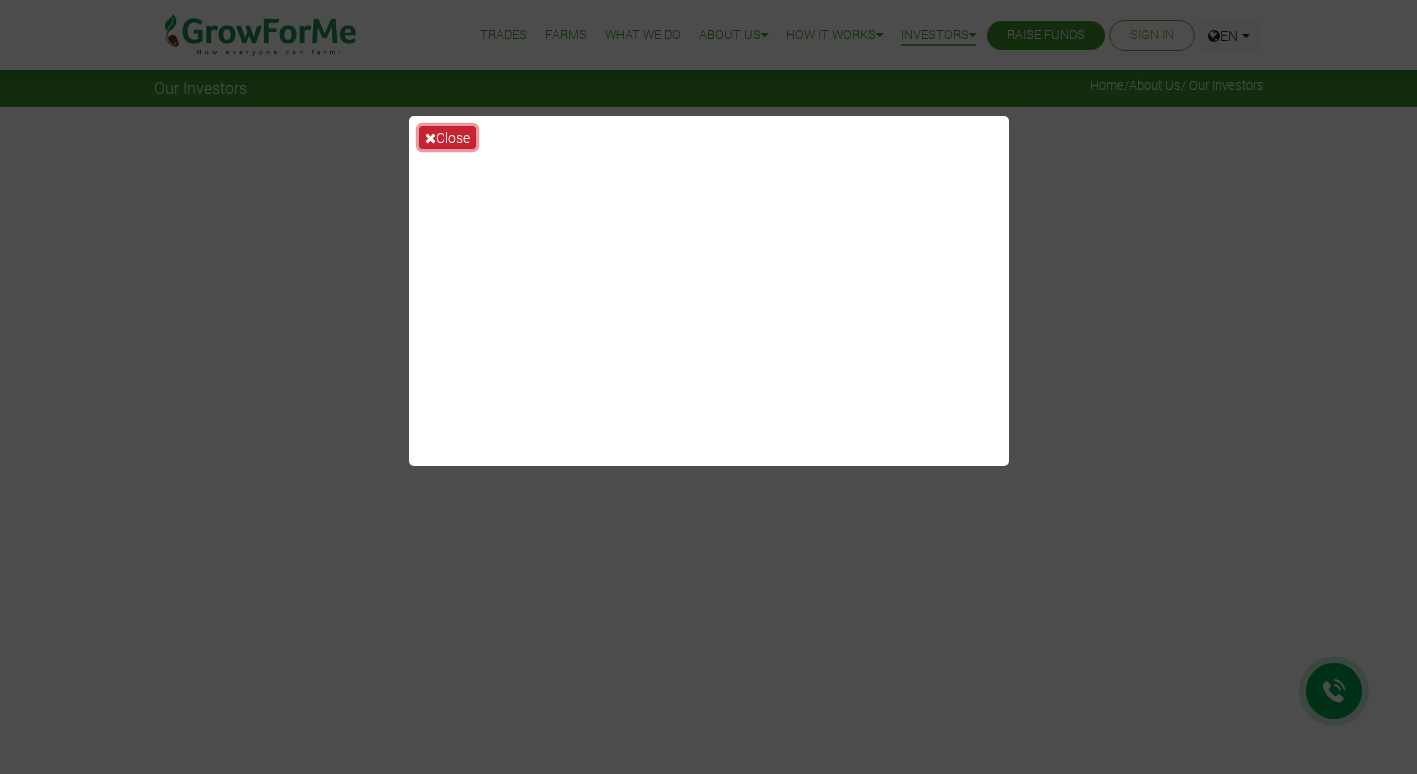 click on "Close" at bounding box center [447, 137] 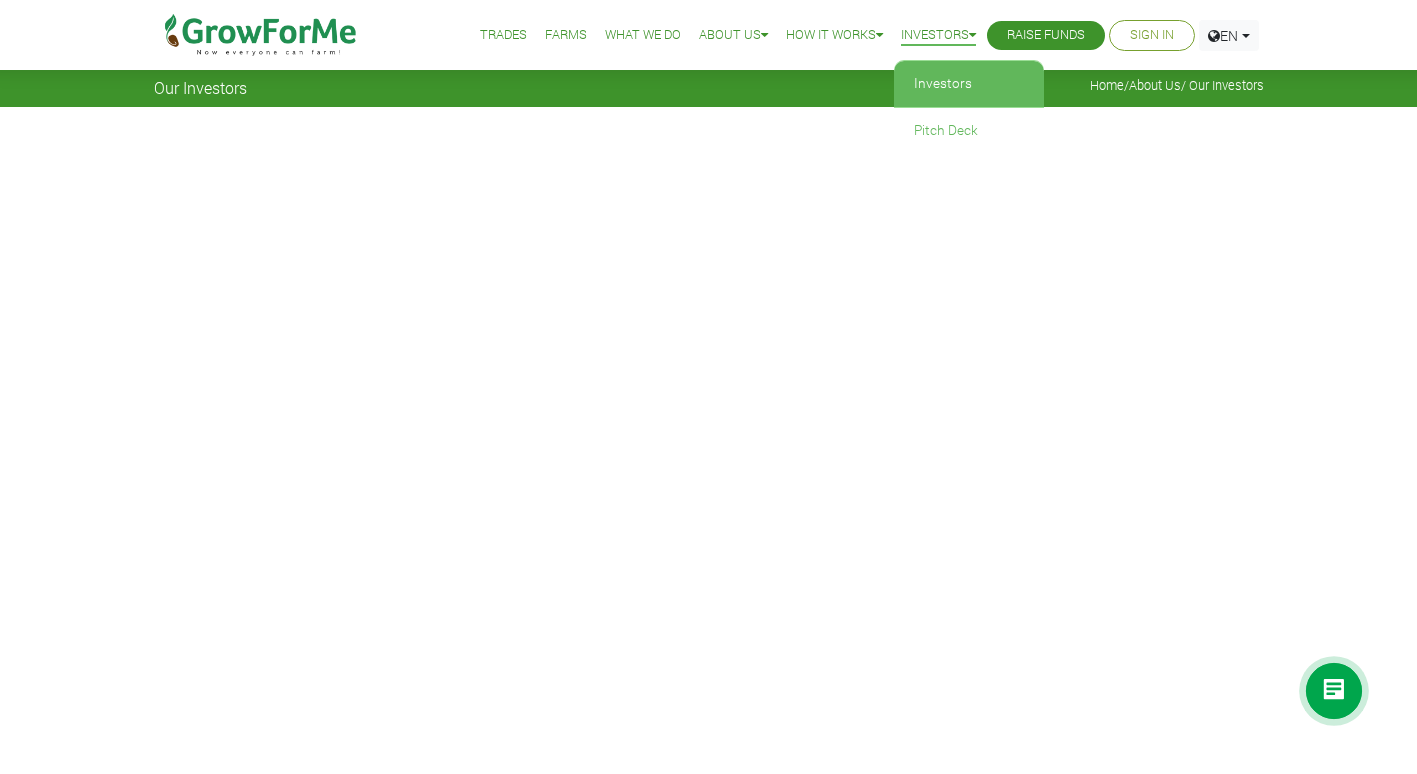 click at bounding box center [972, 35] 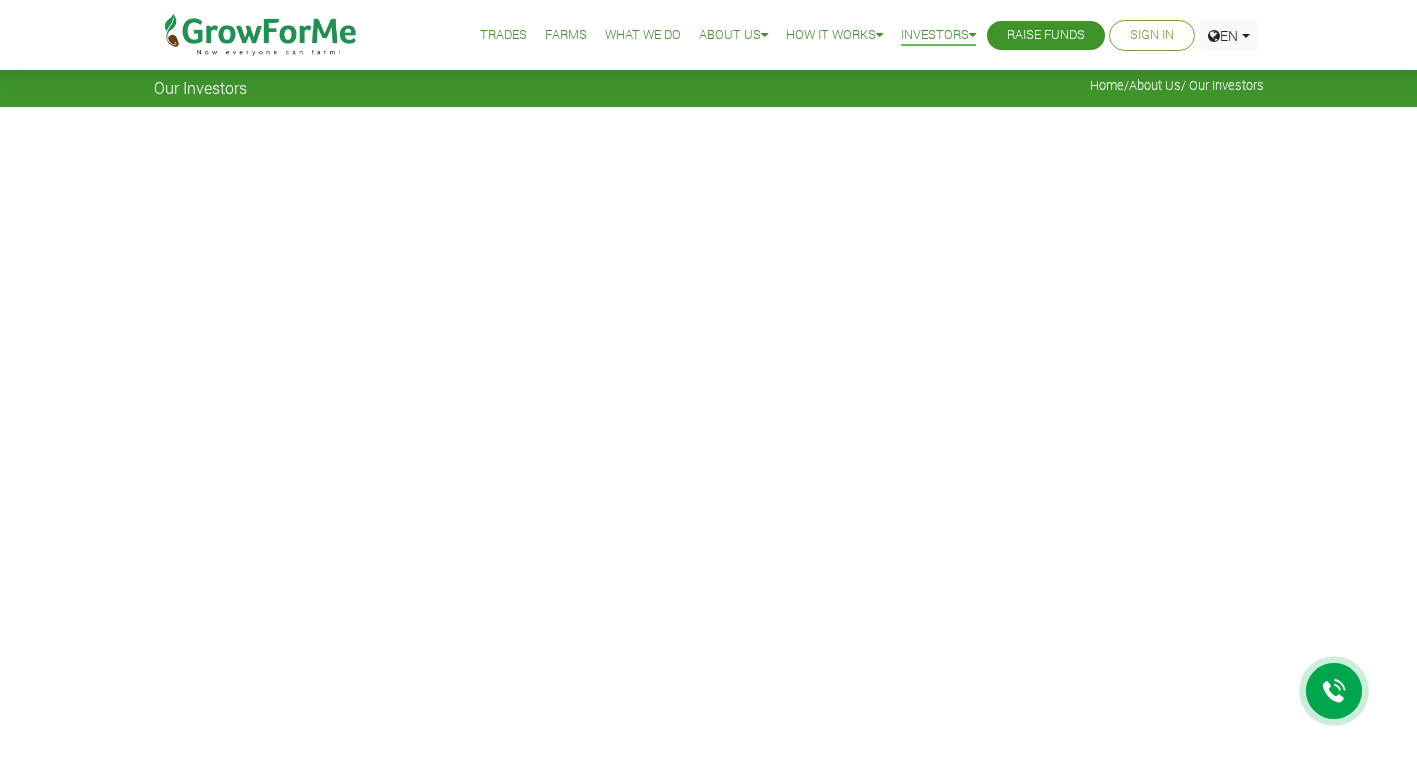 scroll, scrollTop: 0, scrollLeft: 0, axis: both 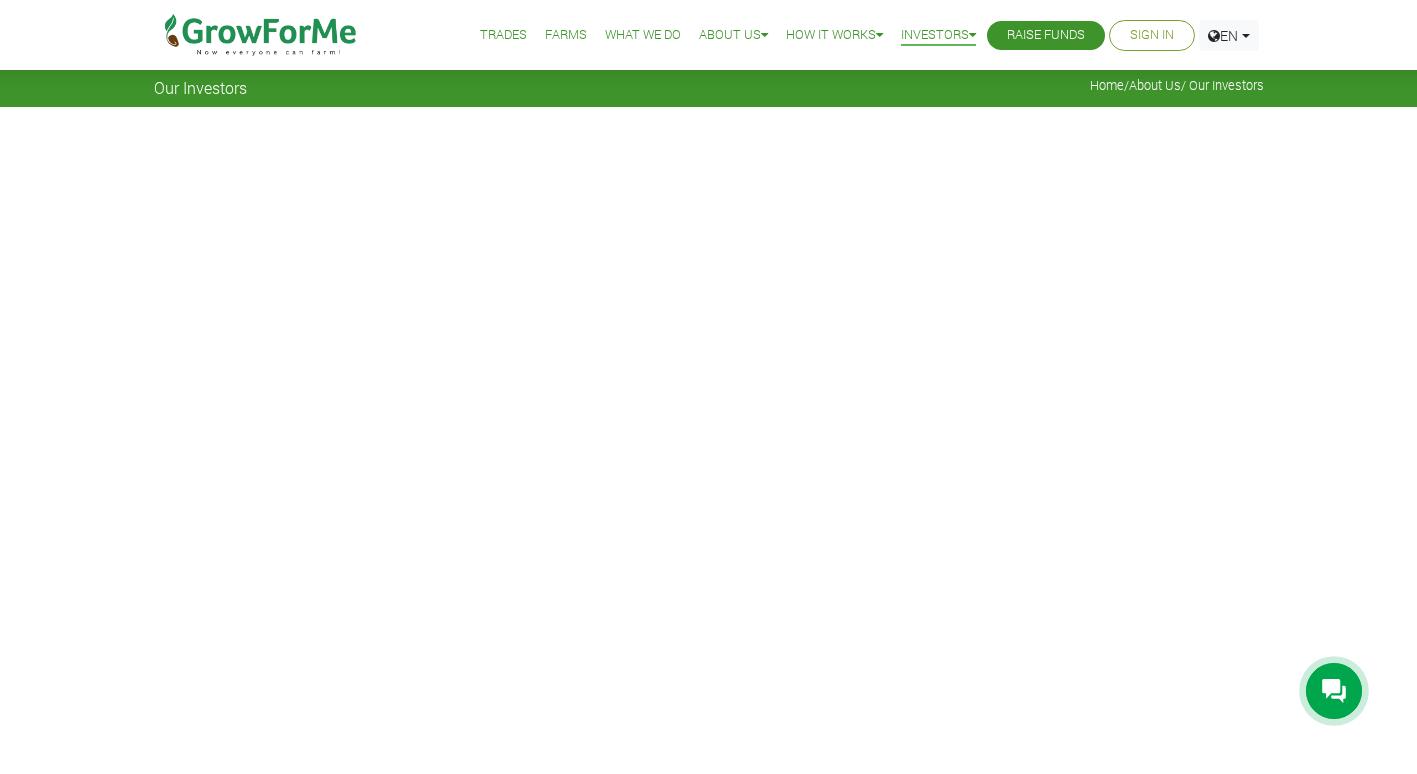 click on "How it Works" at bounding box center (834, 35) 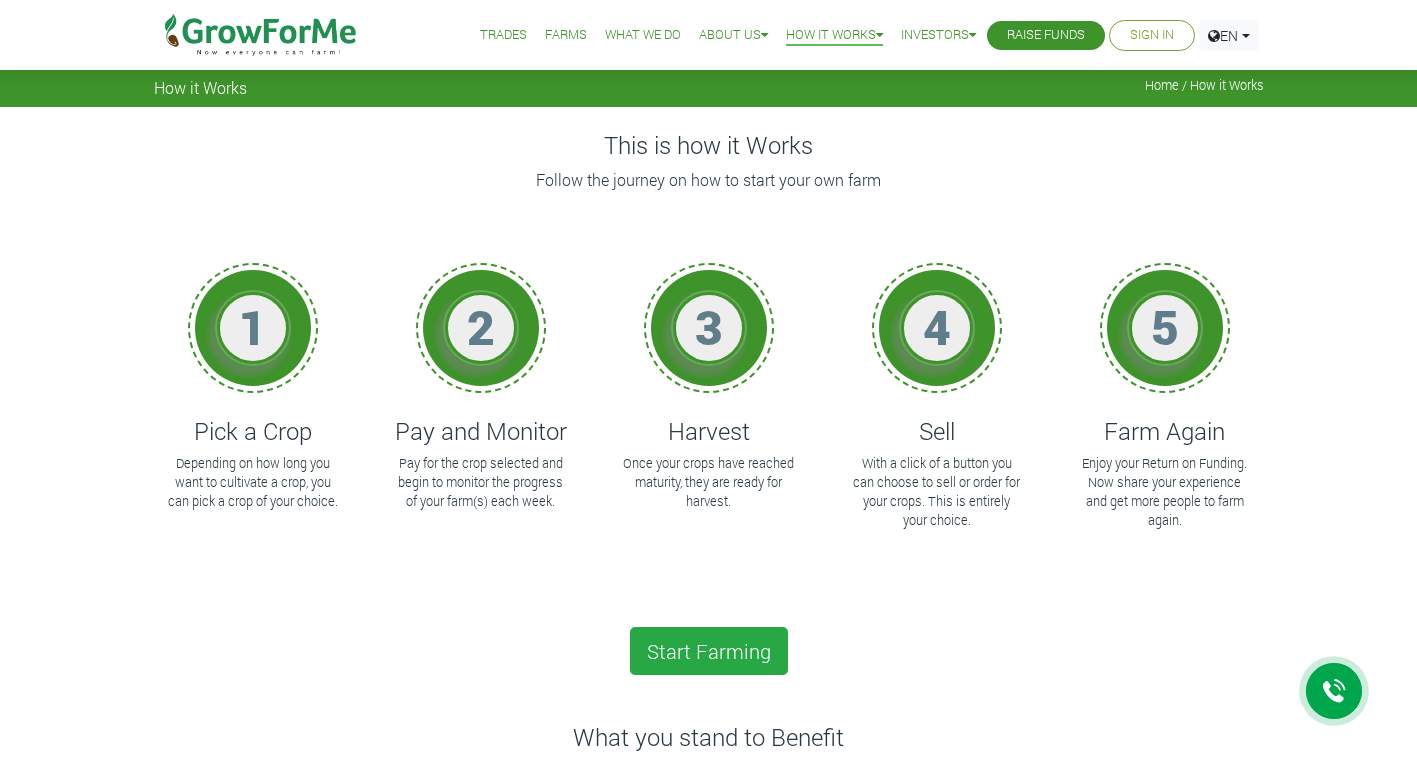scroll, scrollTop: 0, scrollLeft: 0, axis: both 